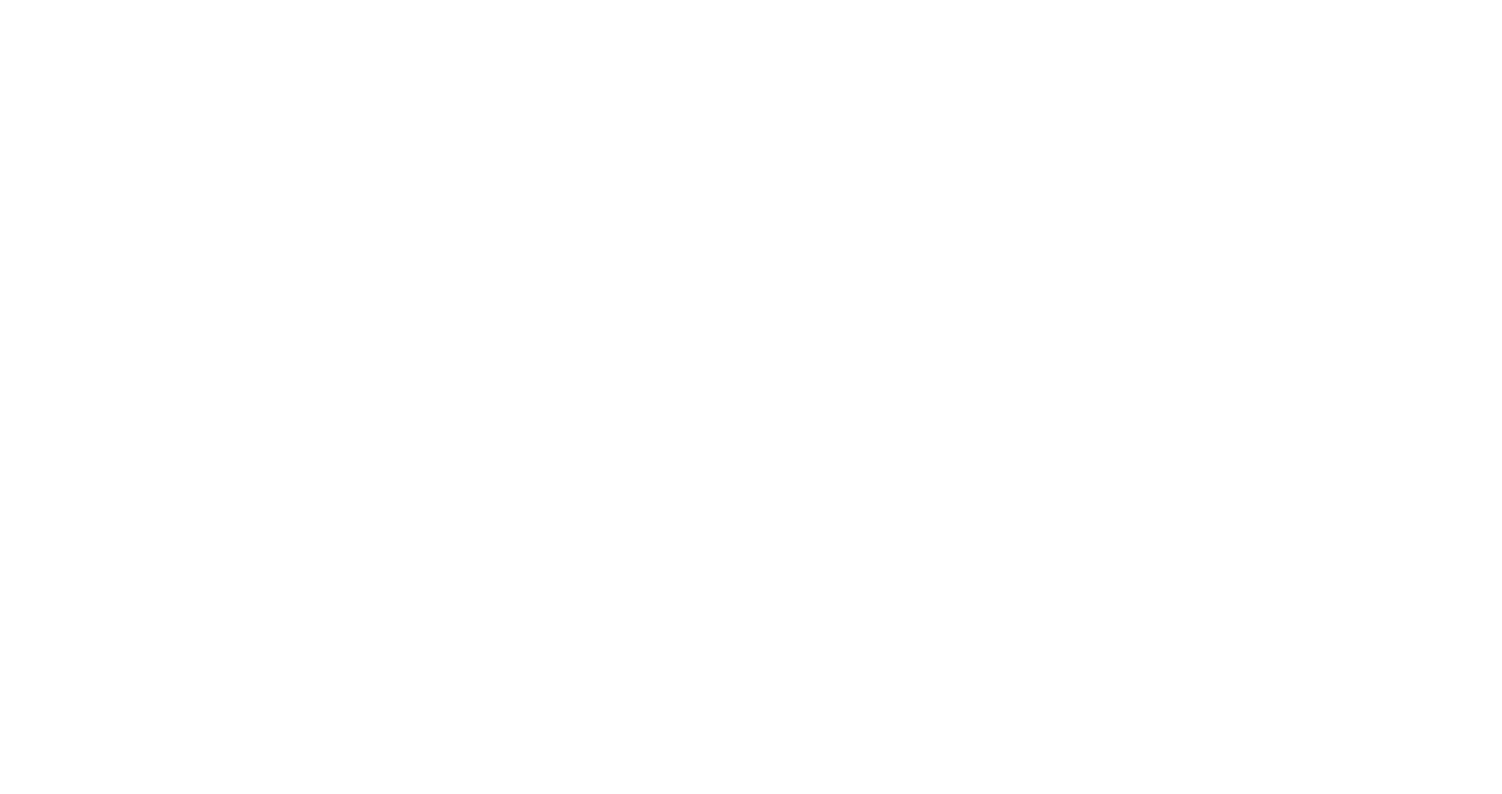scroll, scrollTop: 0, scrollLeft: 0, axis: both 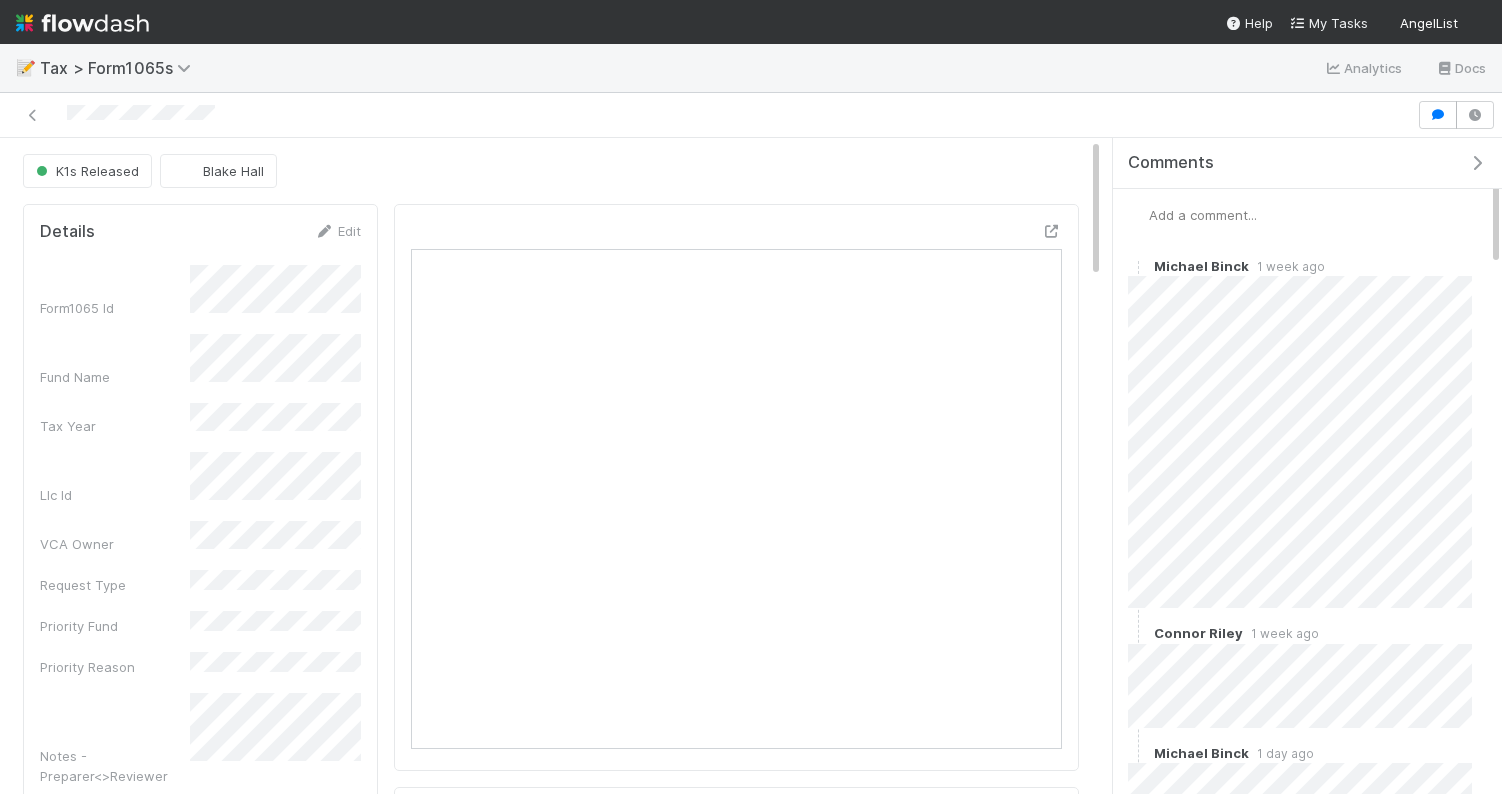 click on "Add a comment..." at bounding box center (1203, 215) 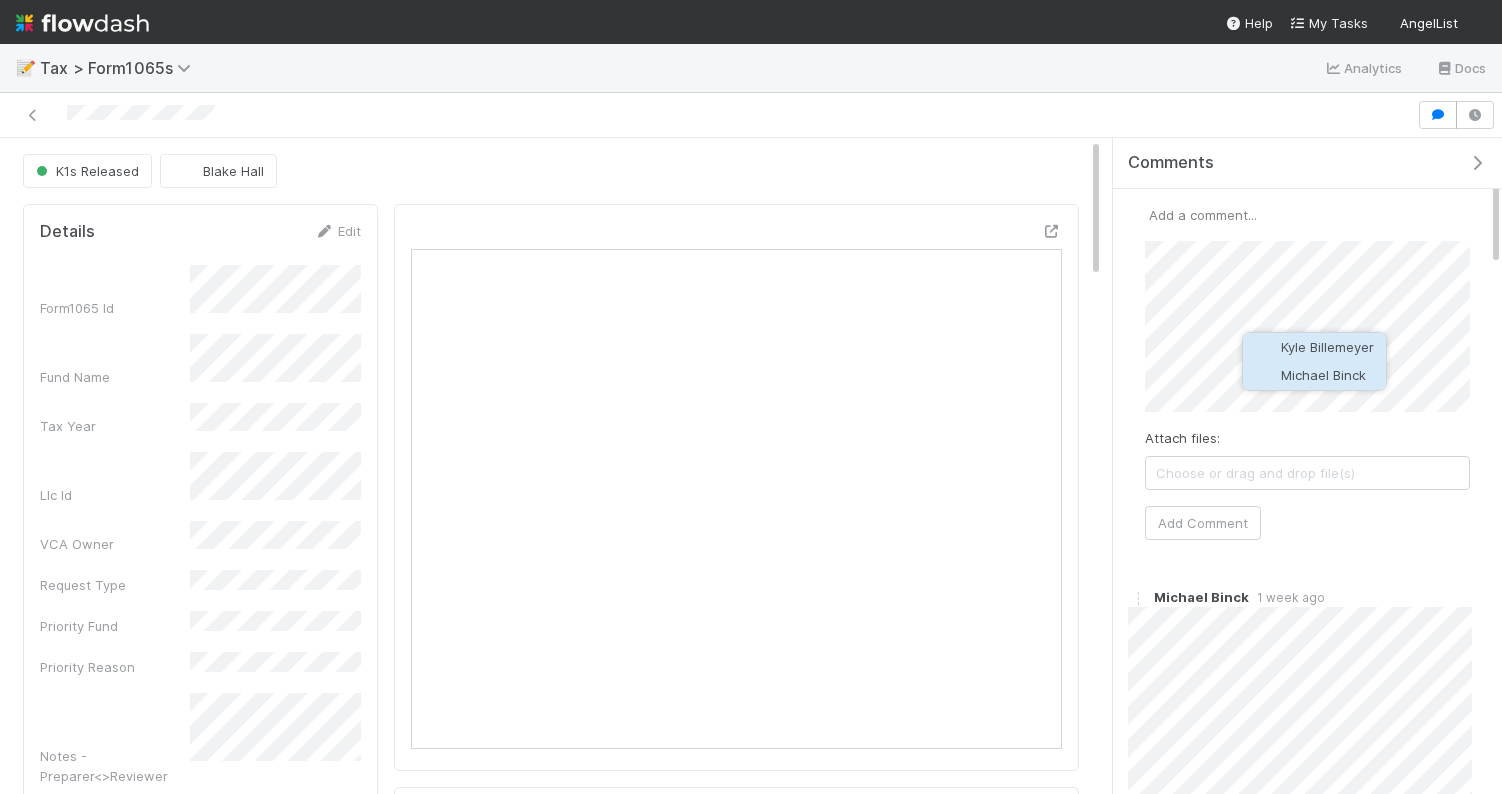 click on "Michael Binck" at bounding box center [1323, 375] 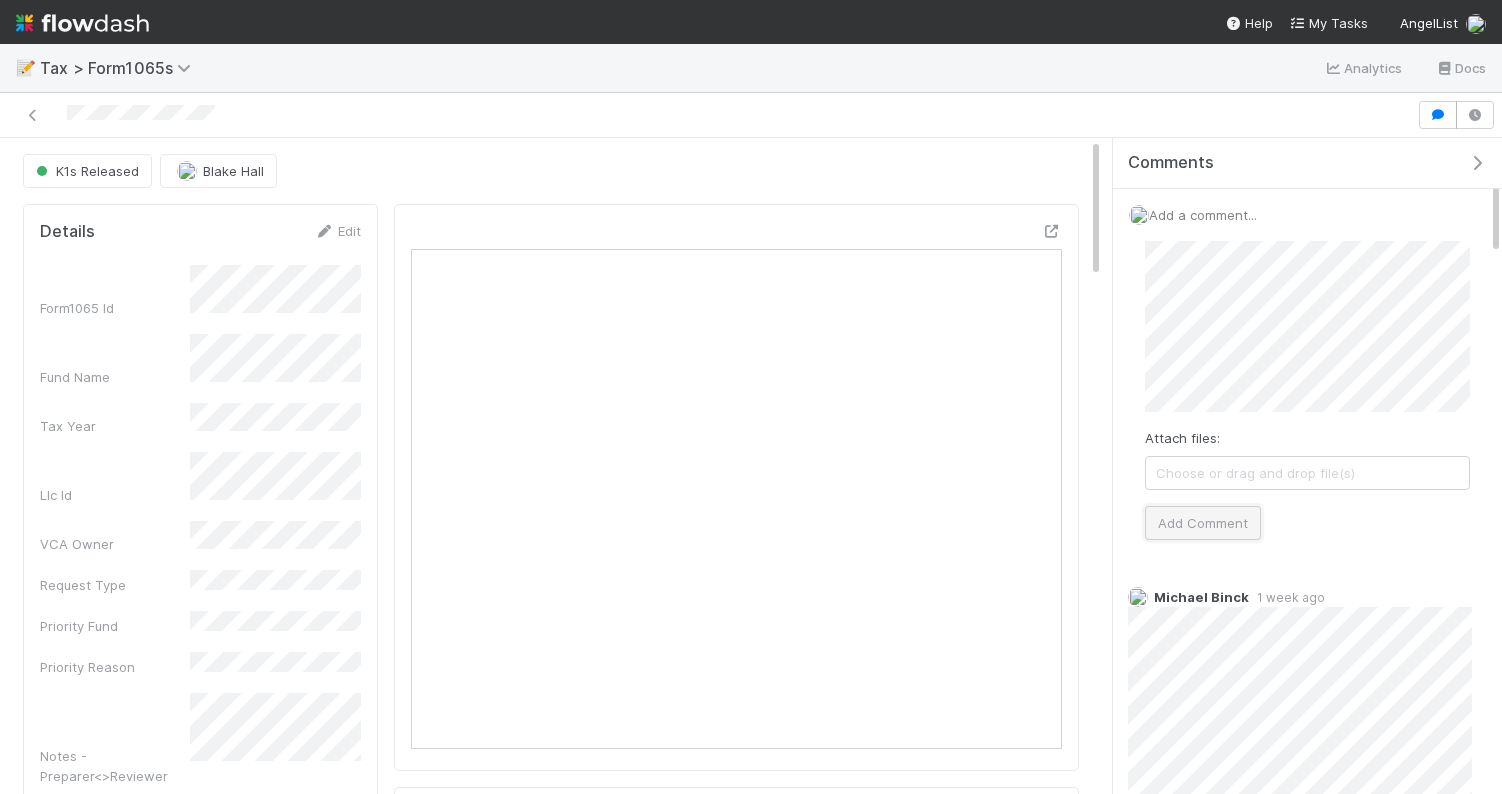 click on "Add Comment" at bounding box center (1203, 523) 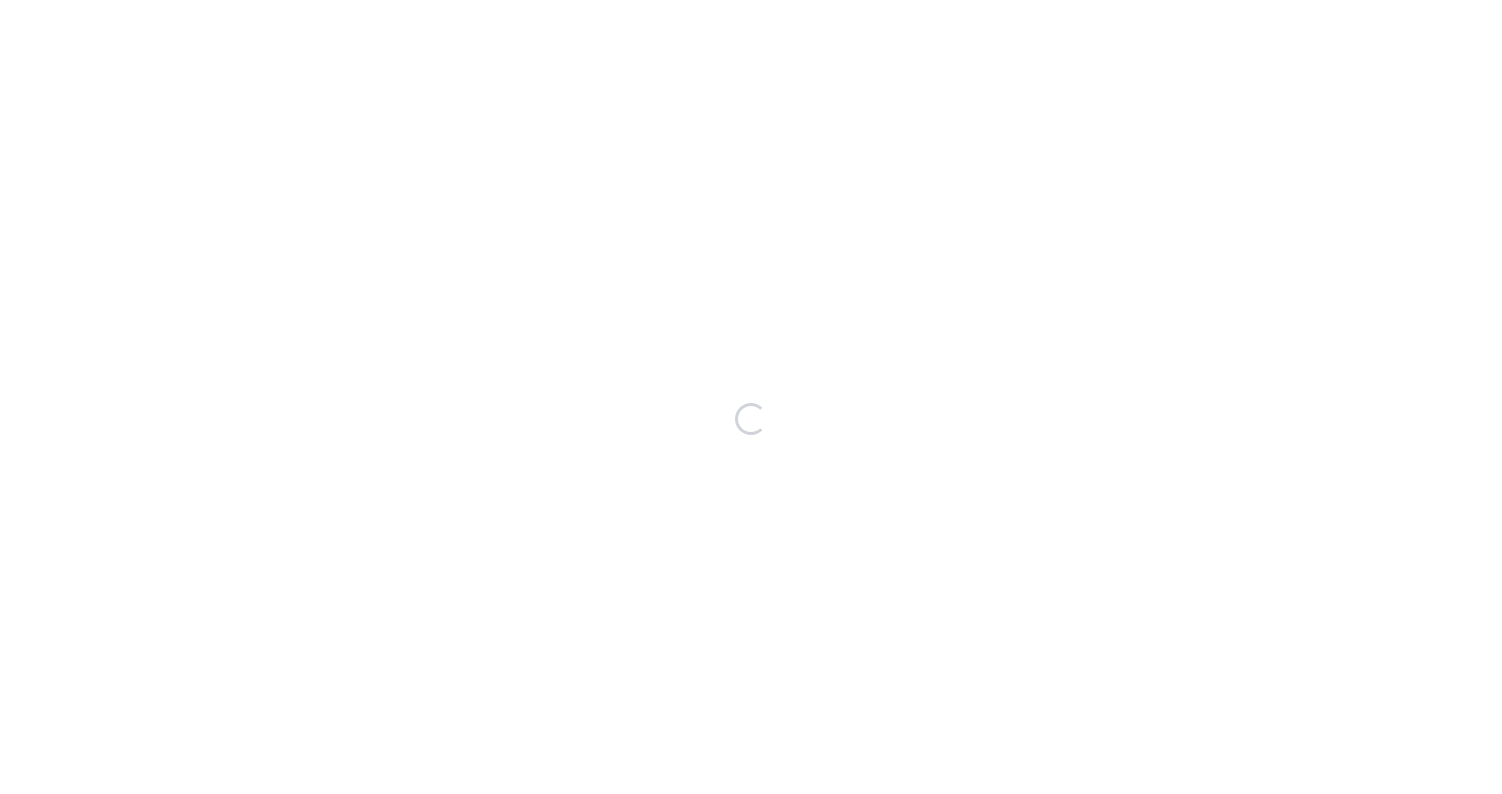 scroll, scrollTop: 0, scrollLeft: 0, axis: both 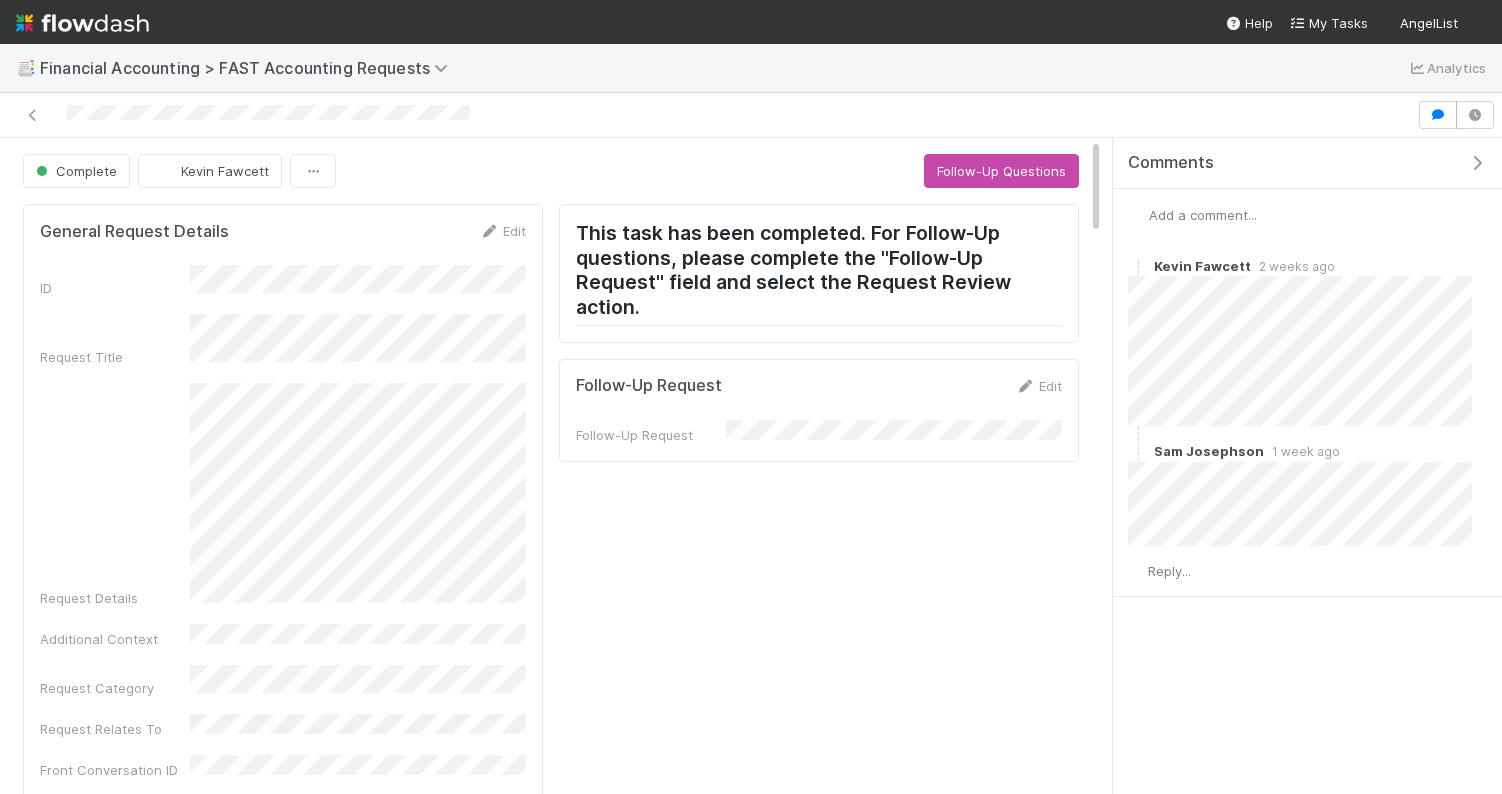 click on "Add a comment..." at bounding box center [1203, 215] 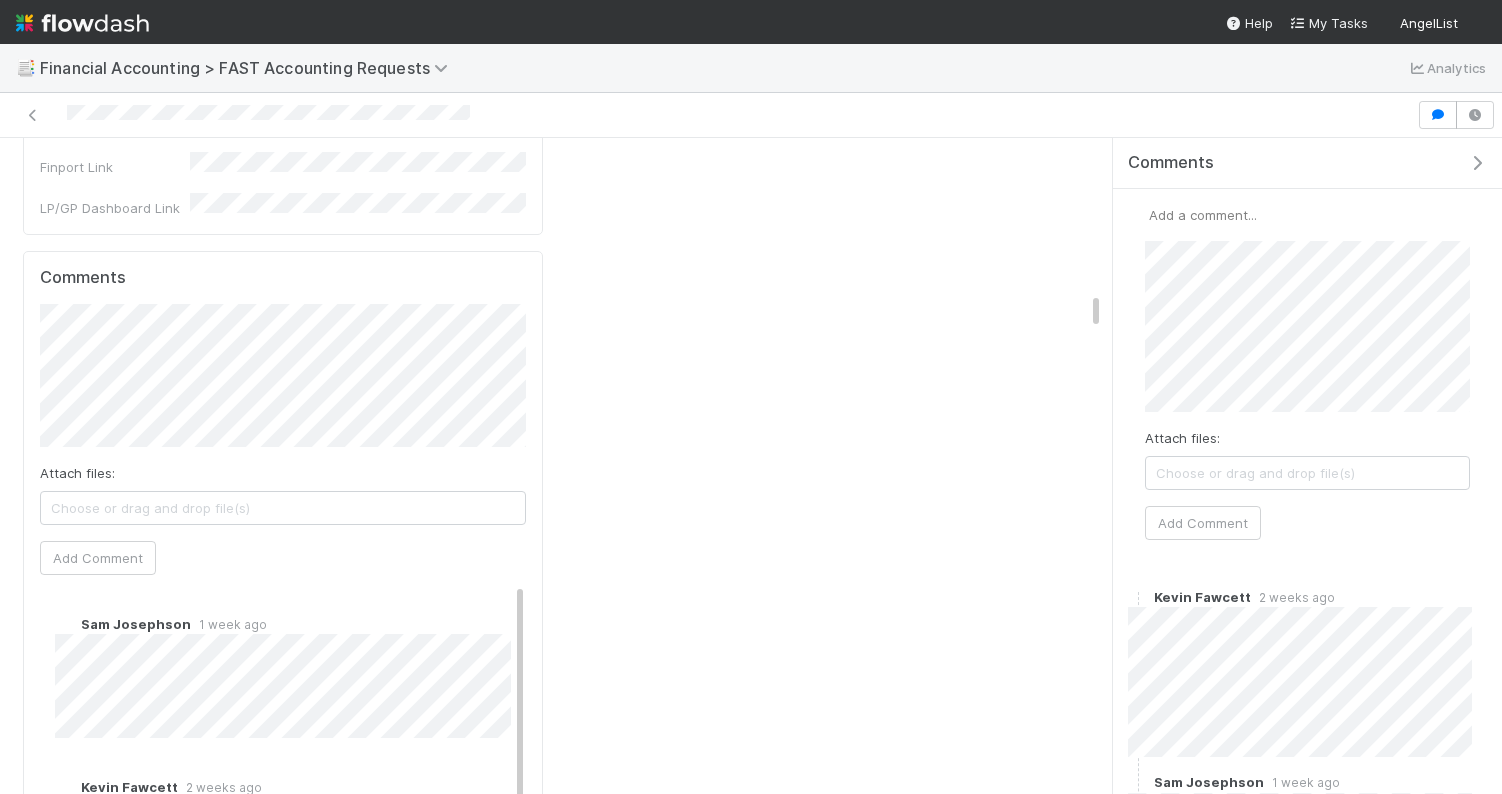 scroll, scrollTop: 2964, scrollLeft: 0, axis: vertical 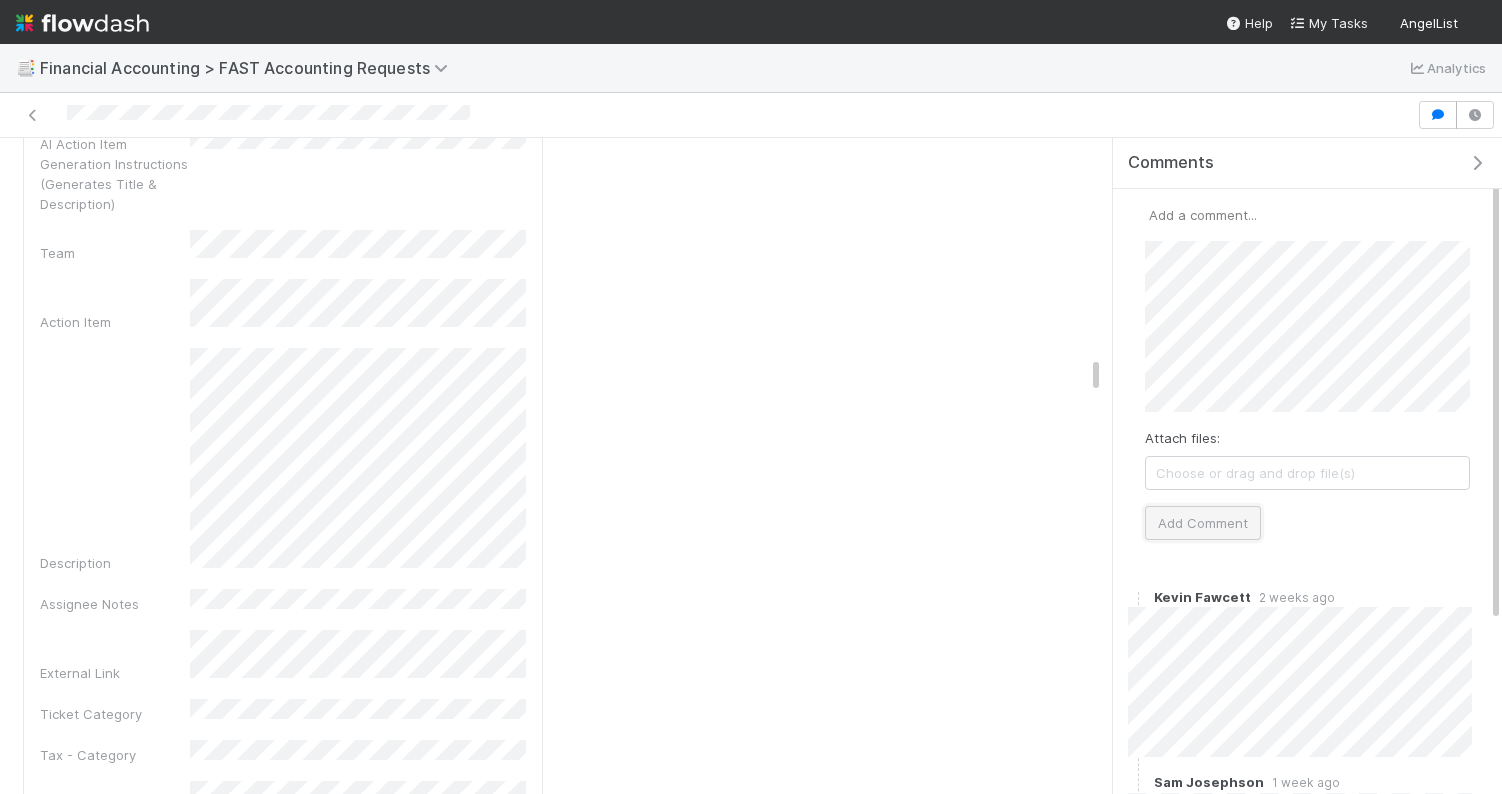click on "Add Comment" at bounding box center (1203, 523) 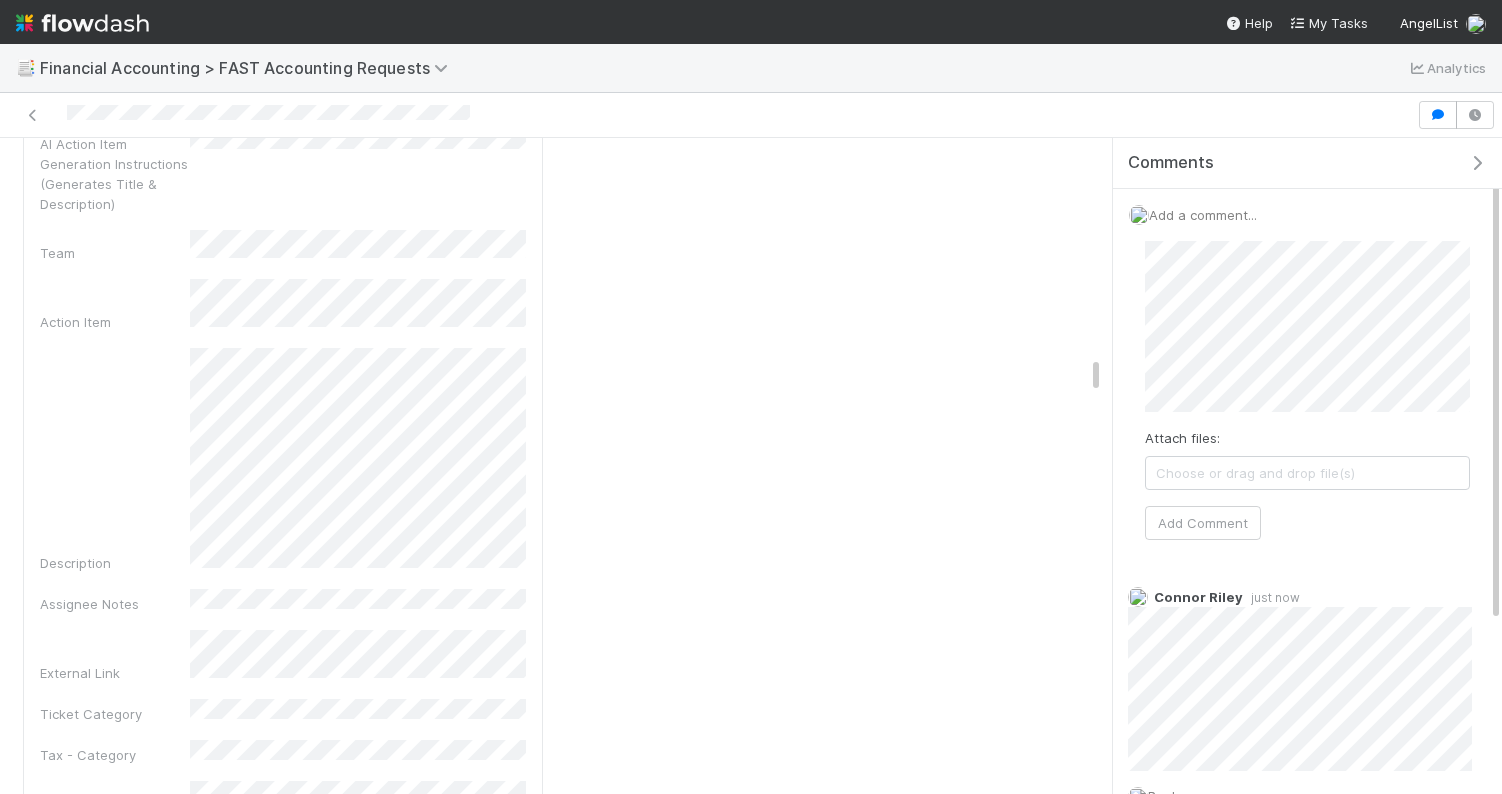 scroll, scrollTop: 262, scrollLeft: 0, axis: vertical 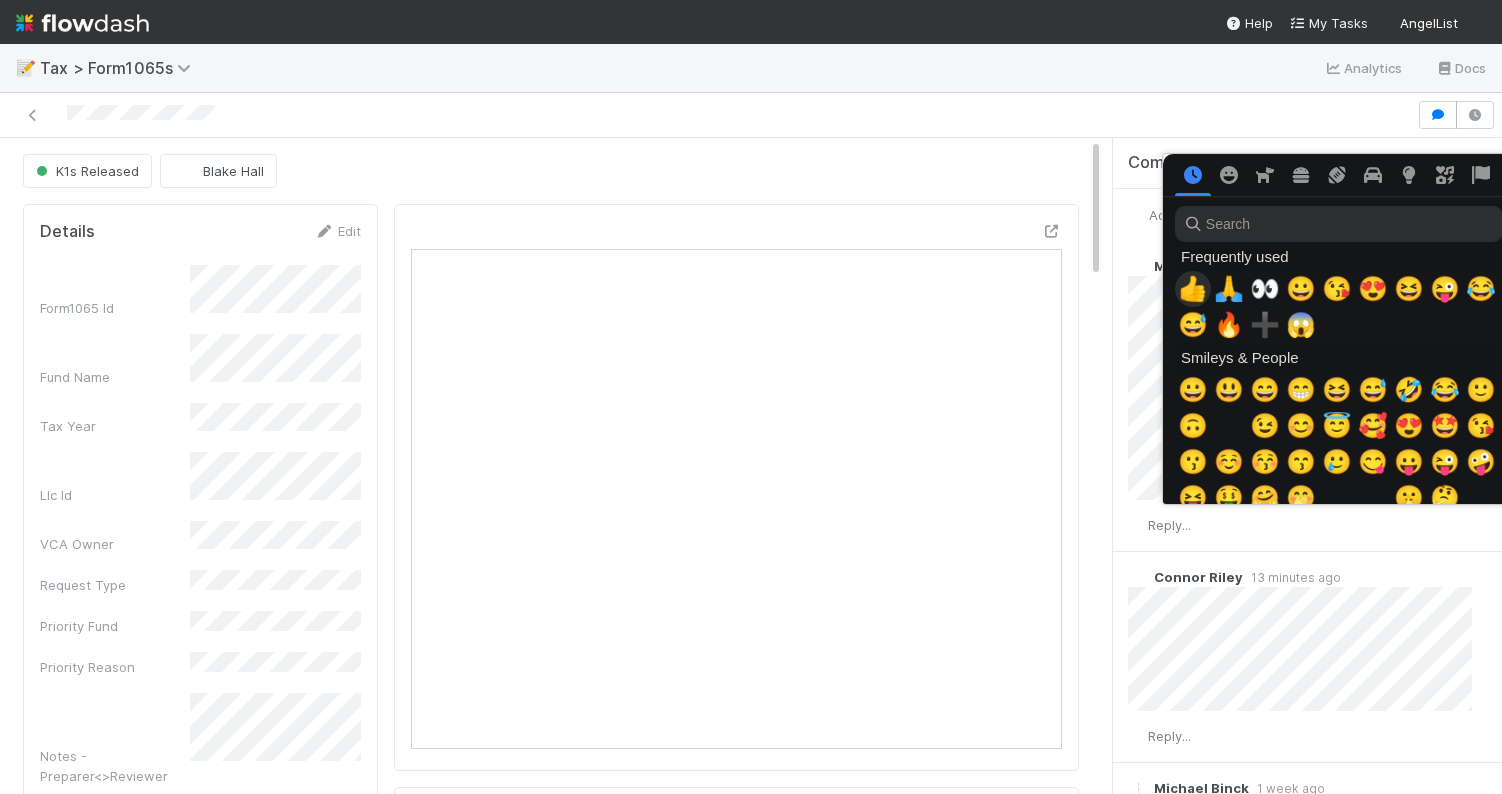 click on "👍" at bounding box center [1193, 289] 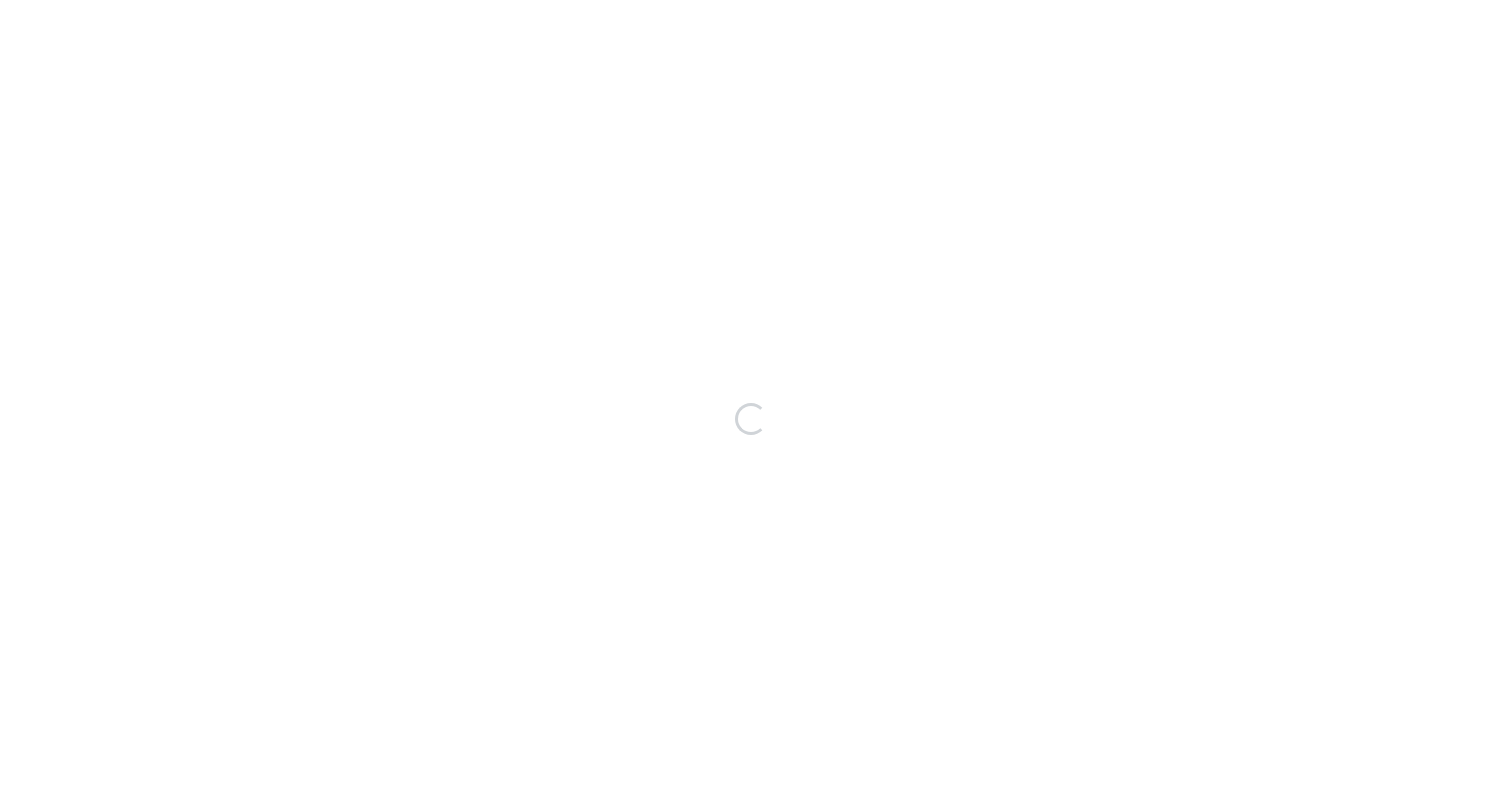 scroll, scrollTop: 0, scrollLeft: 0, axis: both 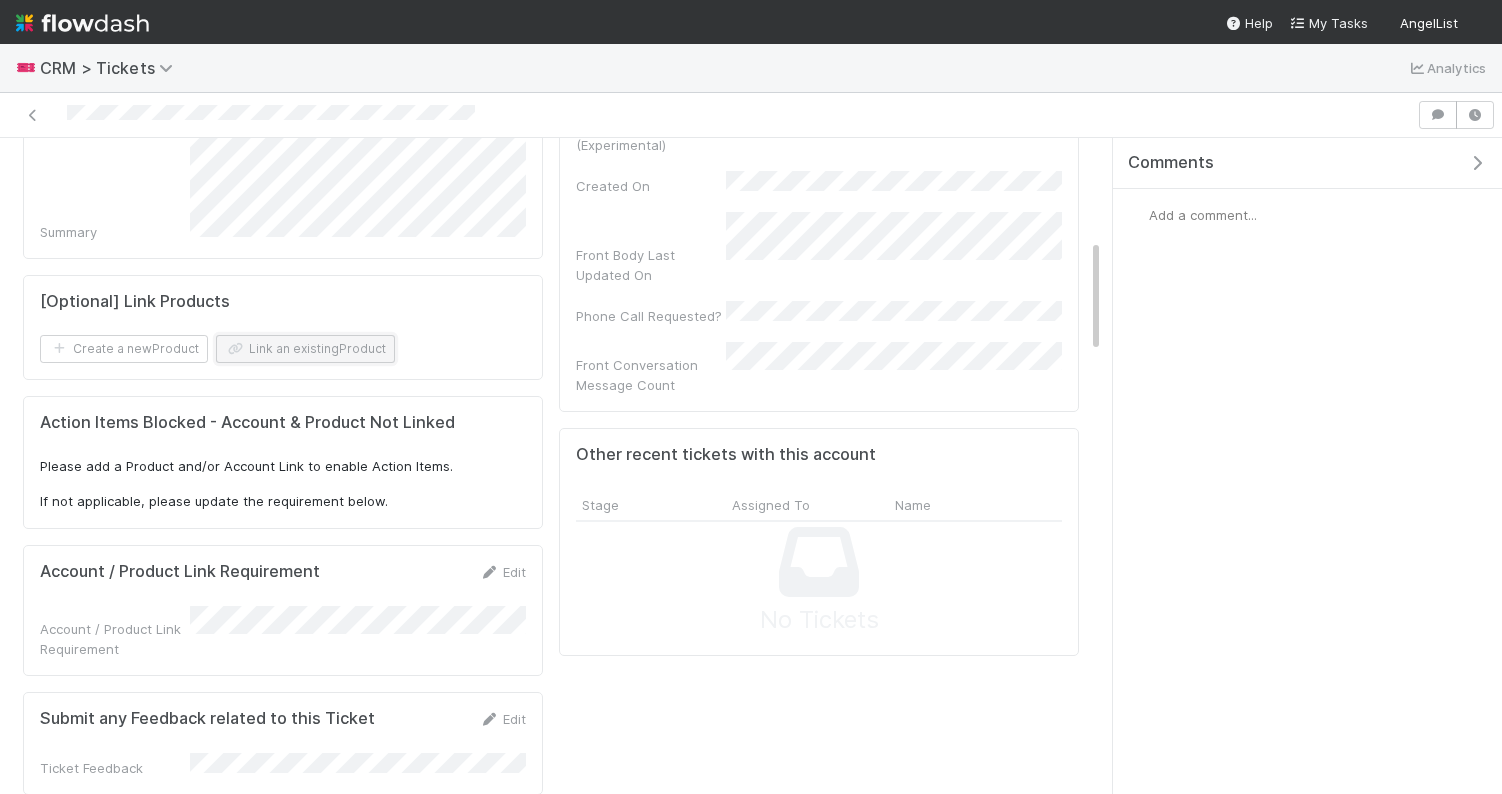 click on "Link an existing  Product" at bounding box center (305, 349) 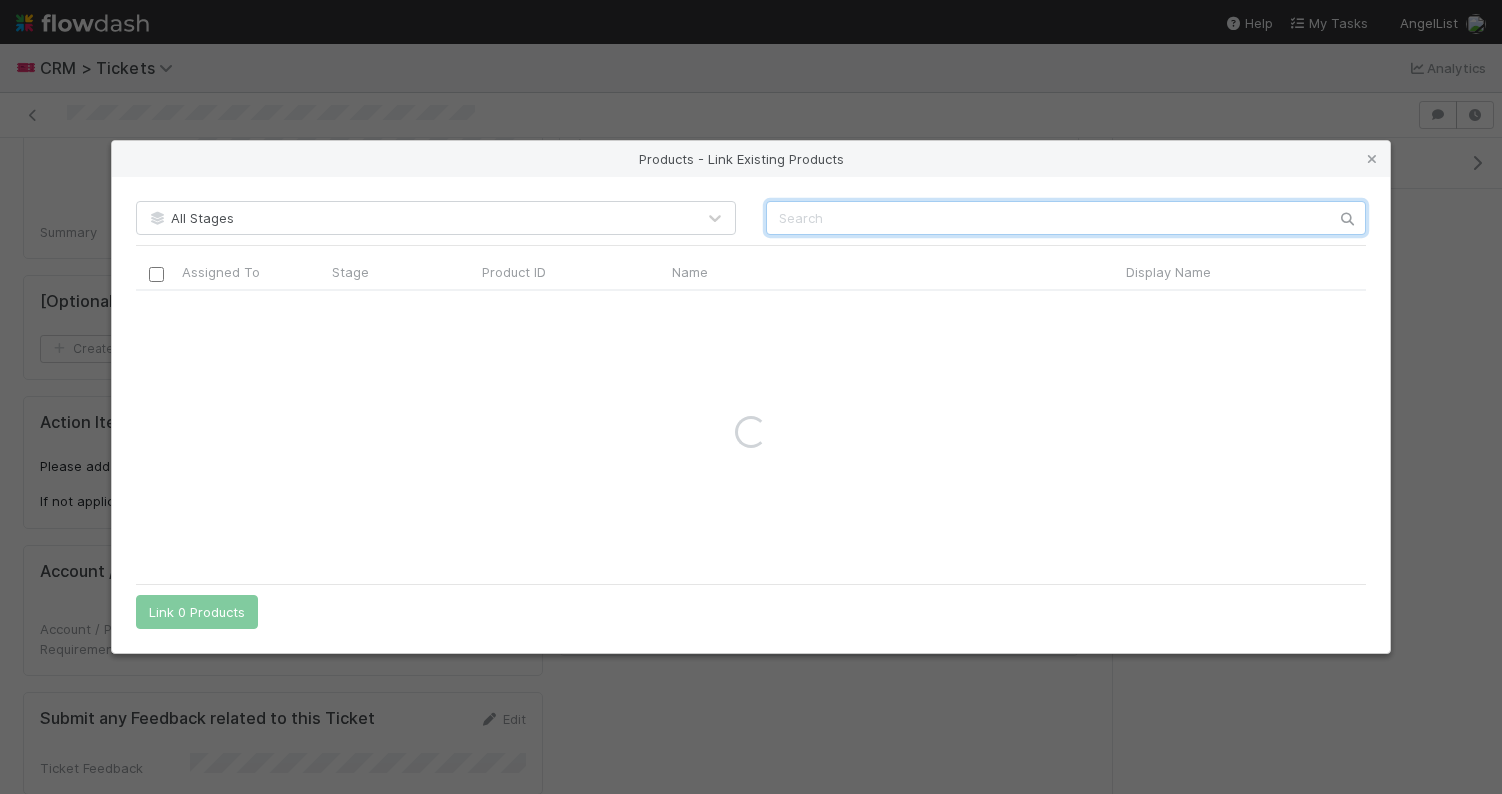 click at bounding box center [1066, 218] 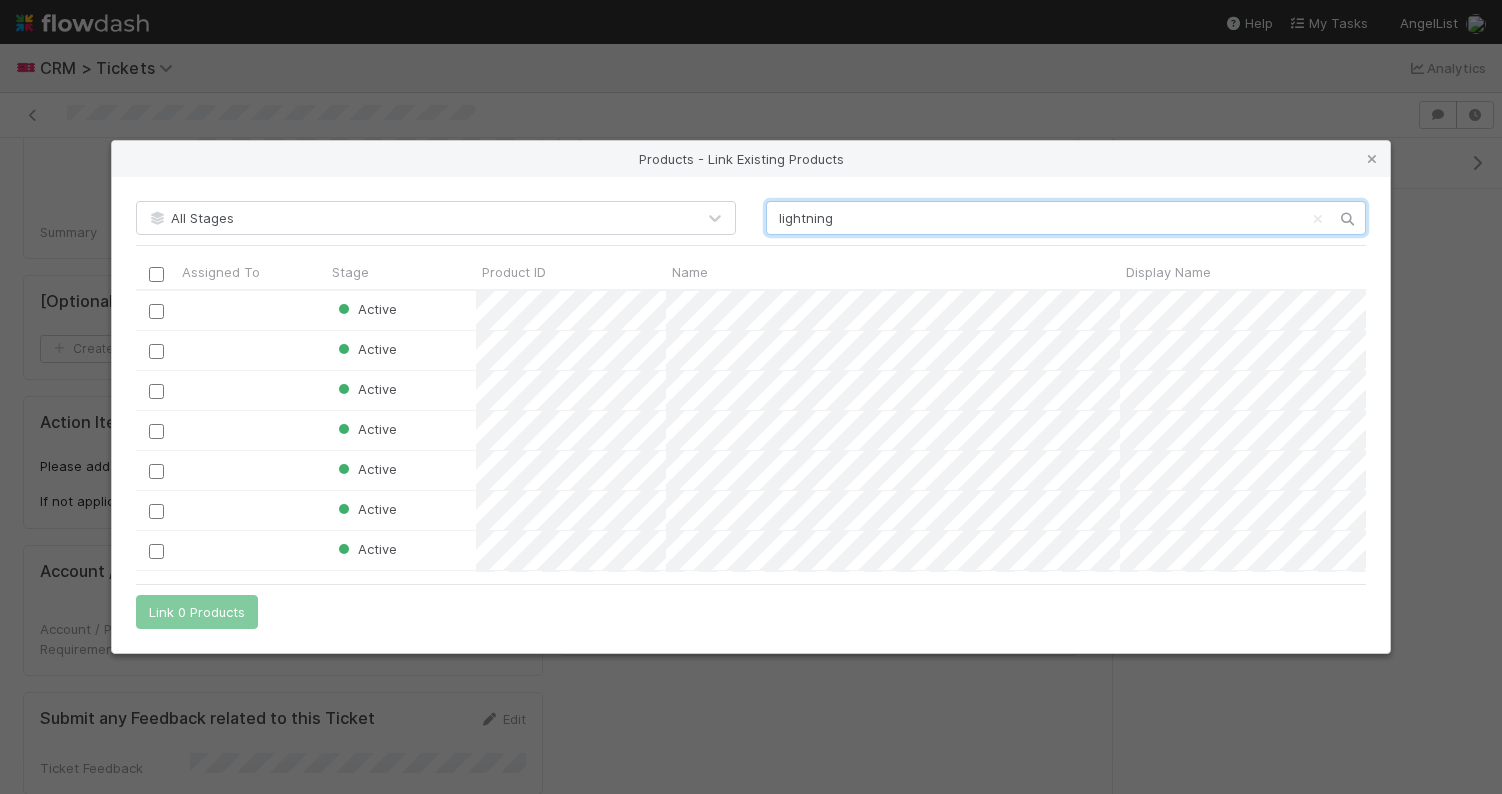 scroll, scrollTop: 1, scrollLeft: 1, axis: both 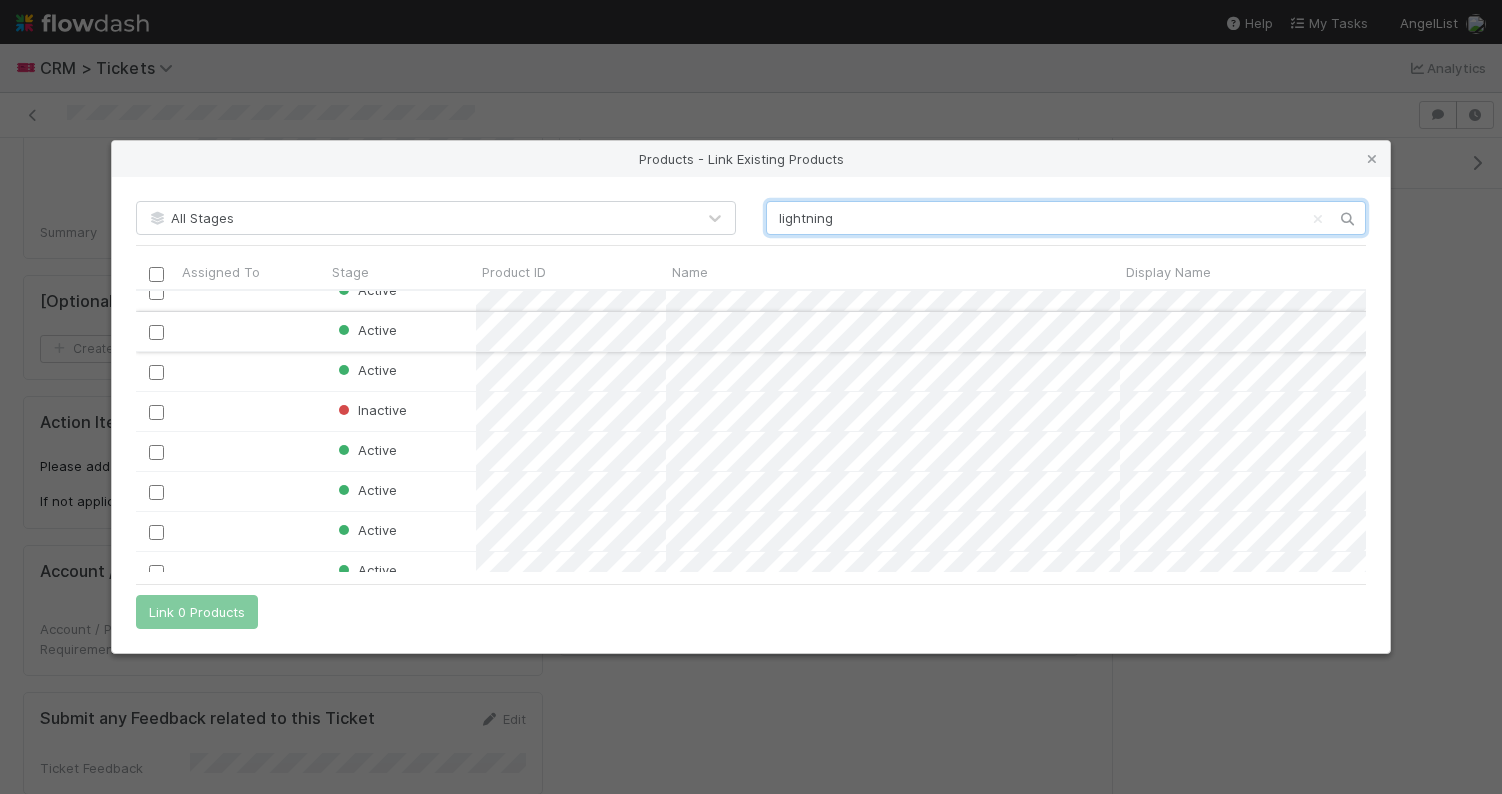 type on "lightning" 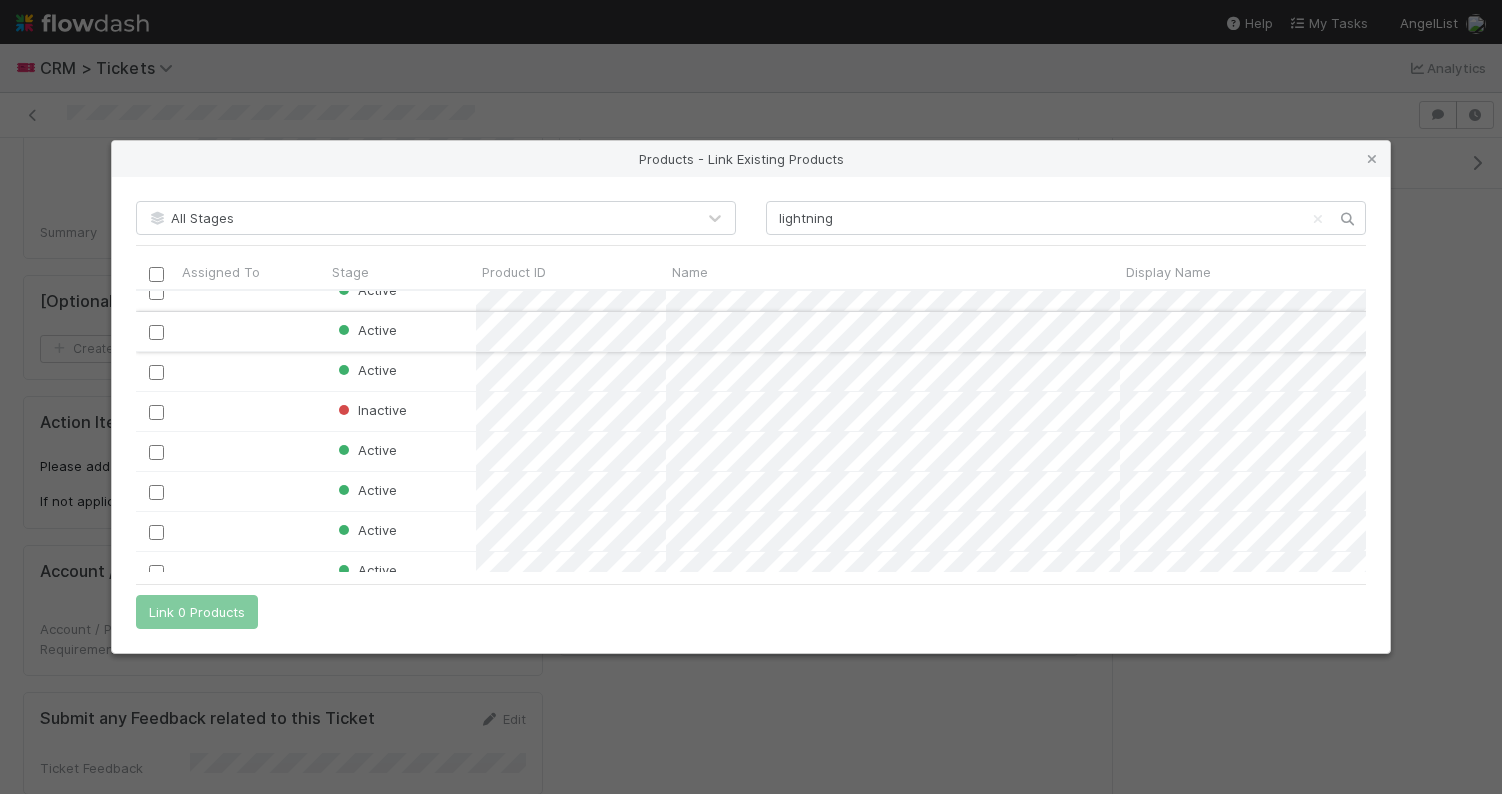 click at bounding box center [156, 332] 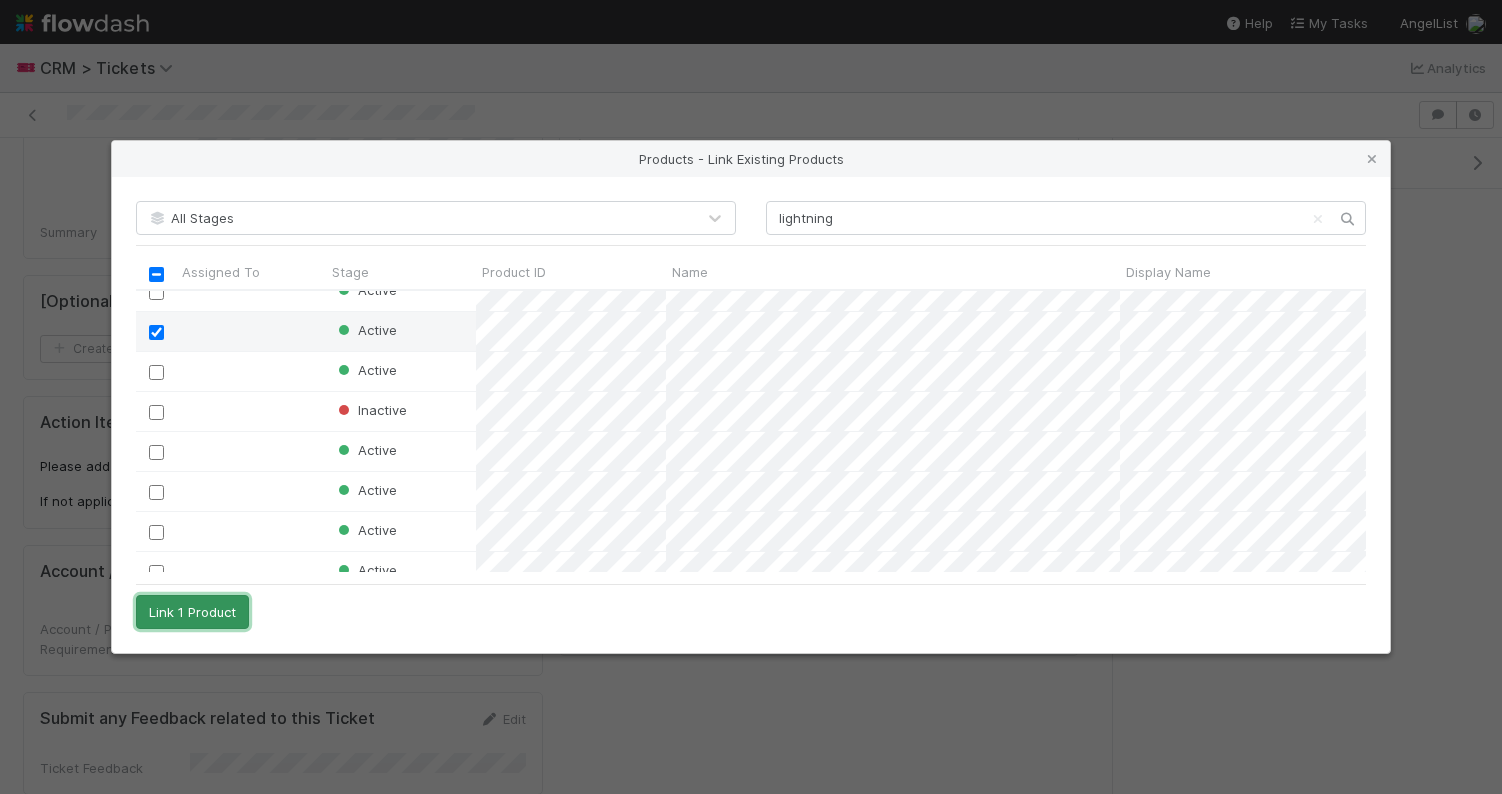 click on "Link   1 Product" at bounding box center (192, 612) 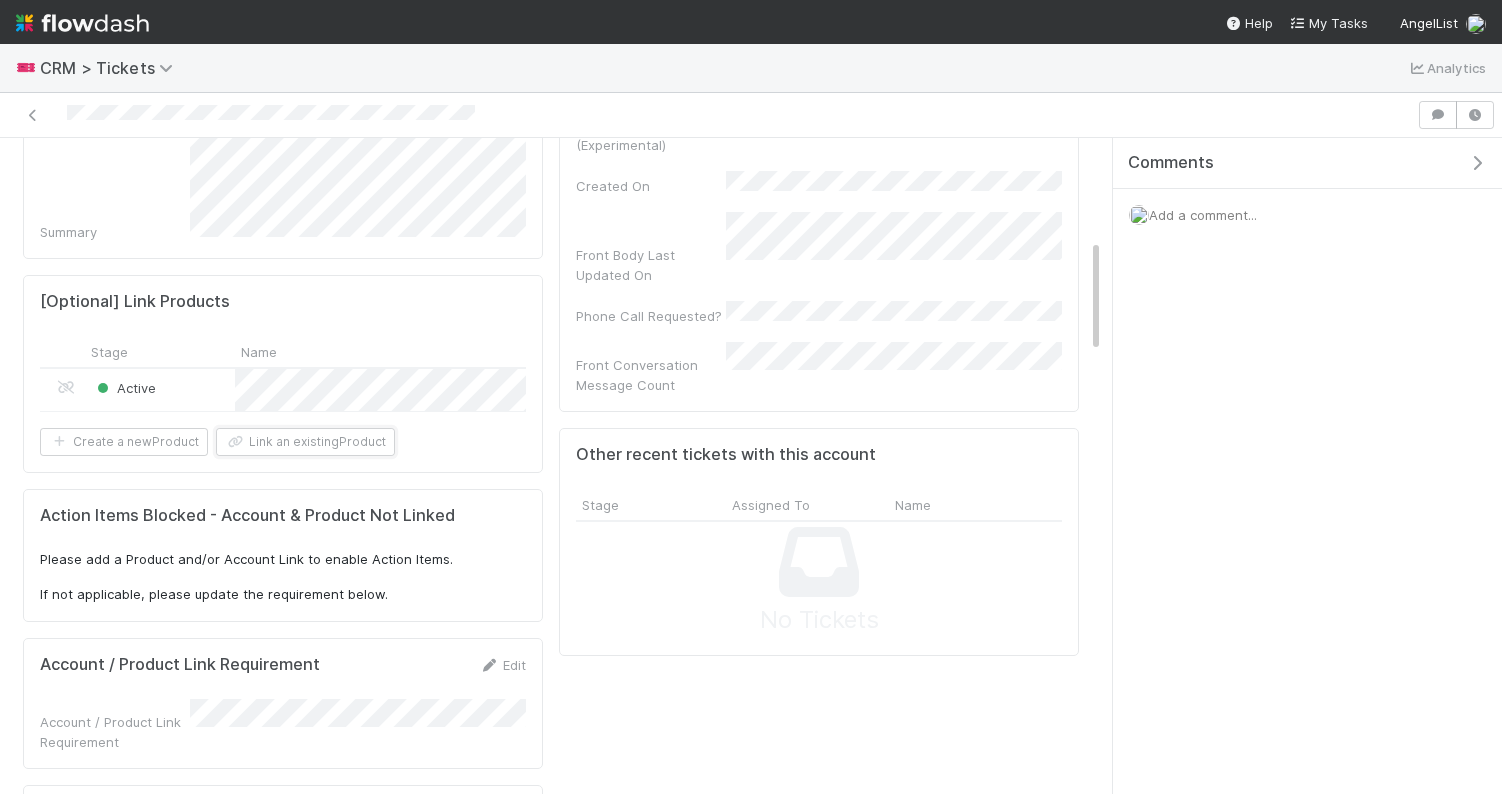 scroll, scrollTop: 0, scrollLeft: 0, axis: both 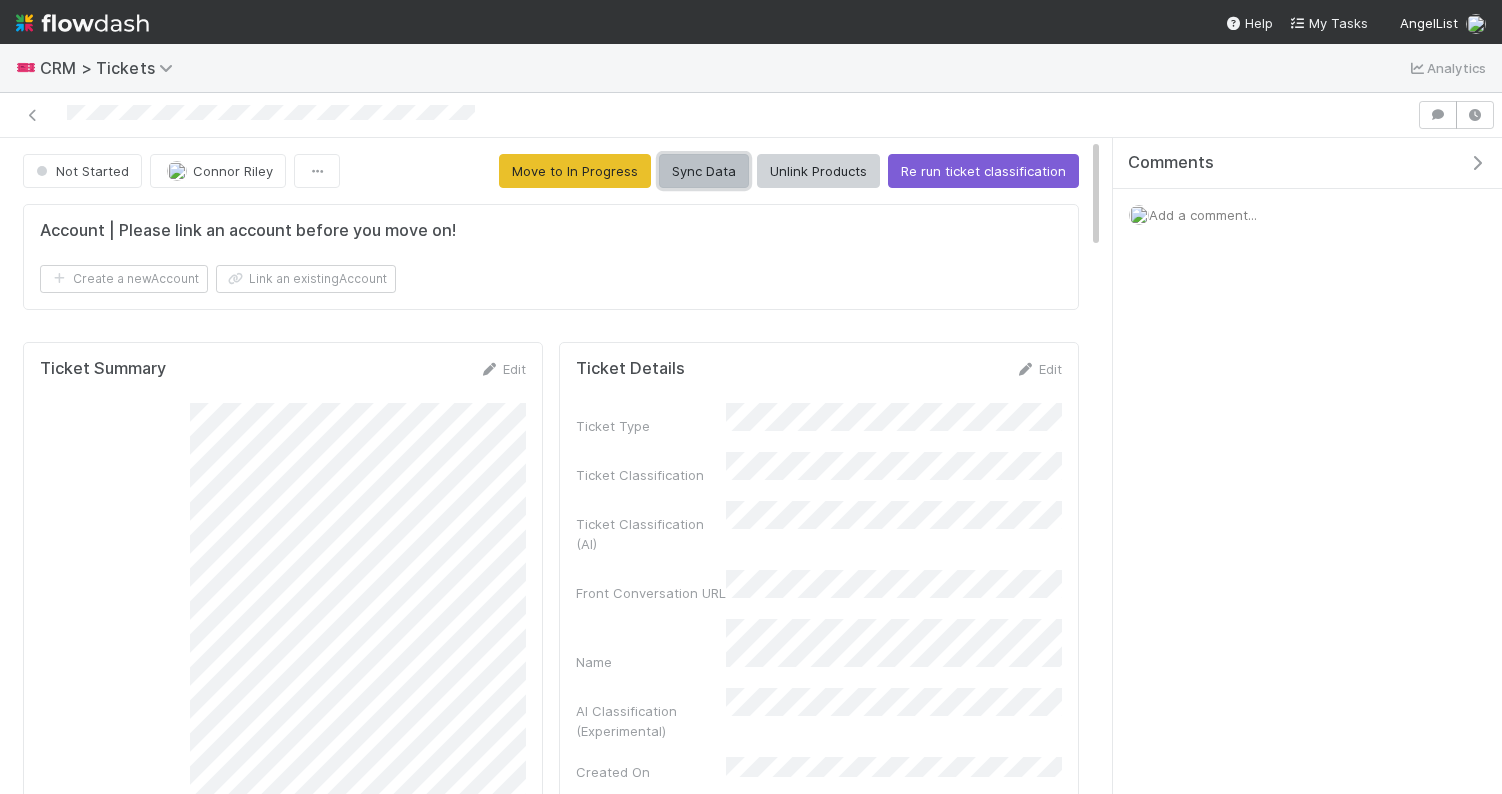 click on "Sync Data" at bounding box center [704, 171] 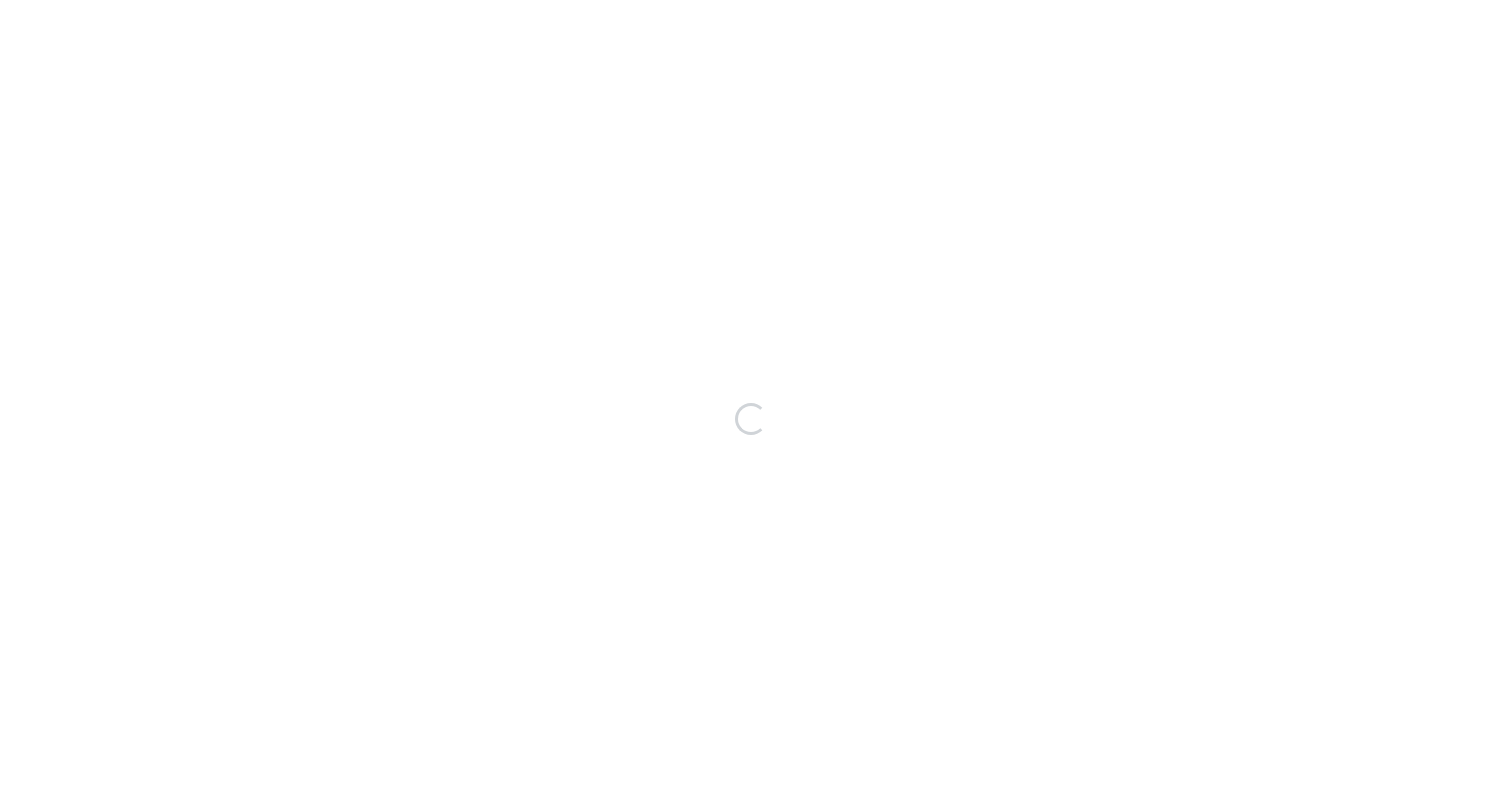 scroll, scrollTop: 0, scrollLeft: 0, axis: both 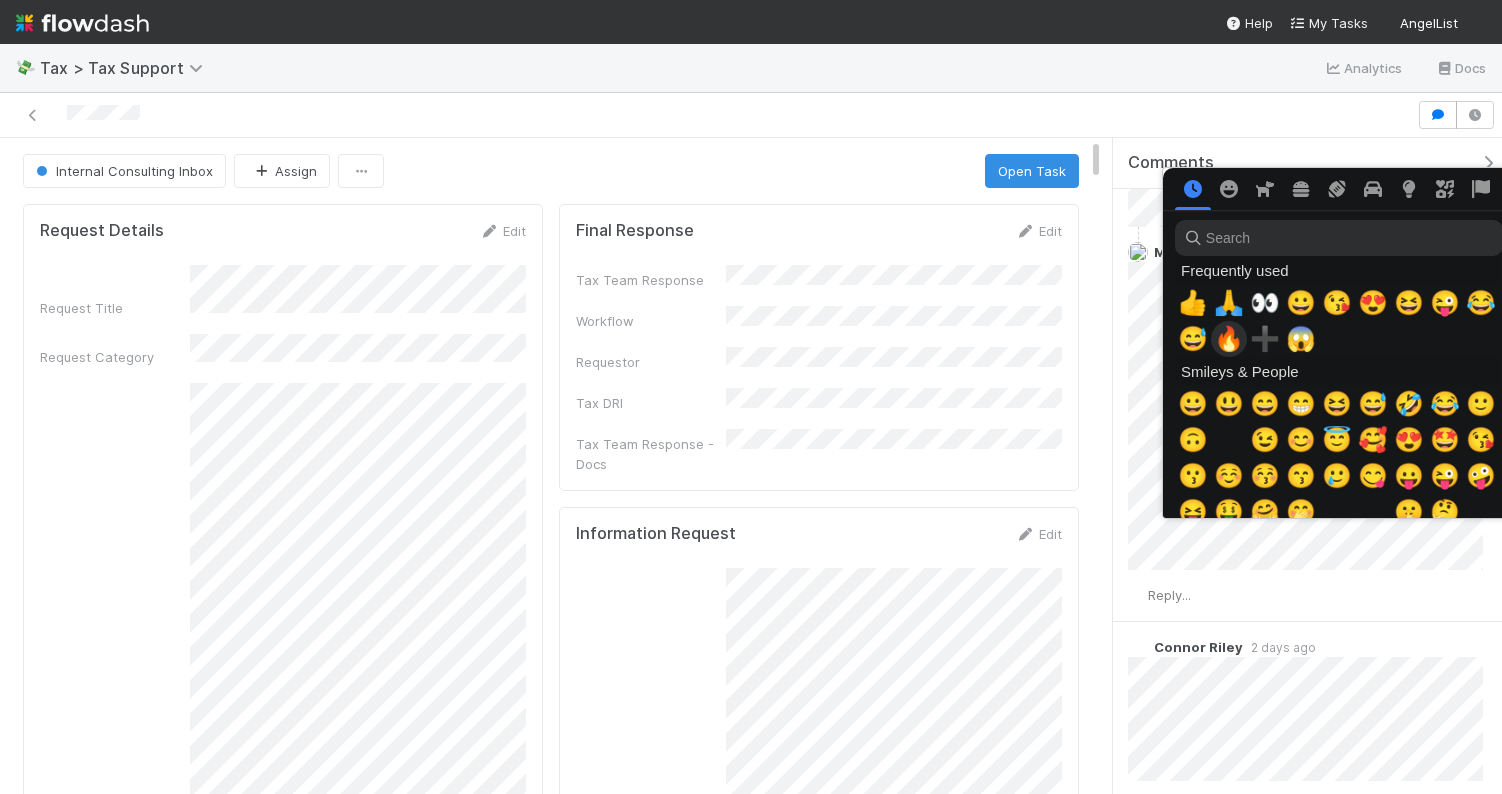 click on "🔥" at bounding box center [1229, 339] 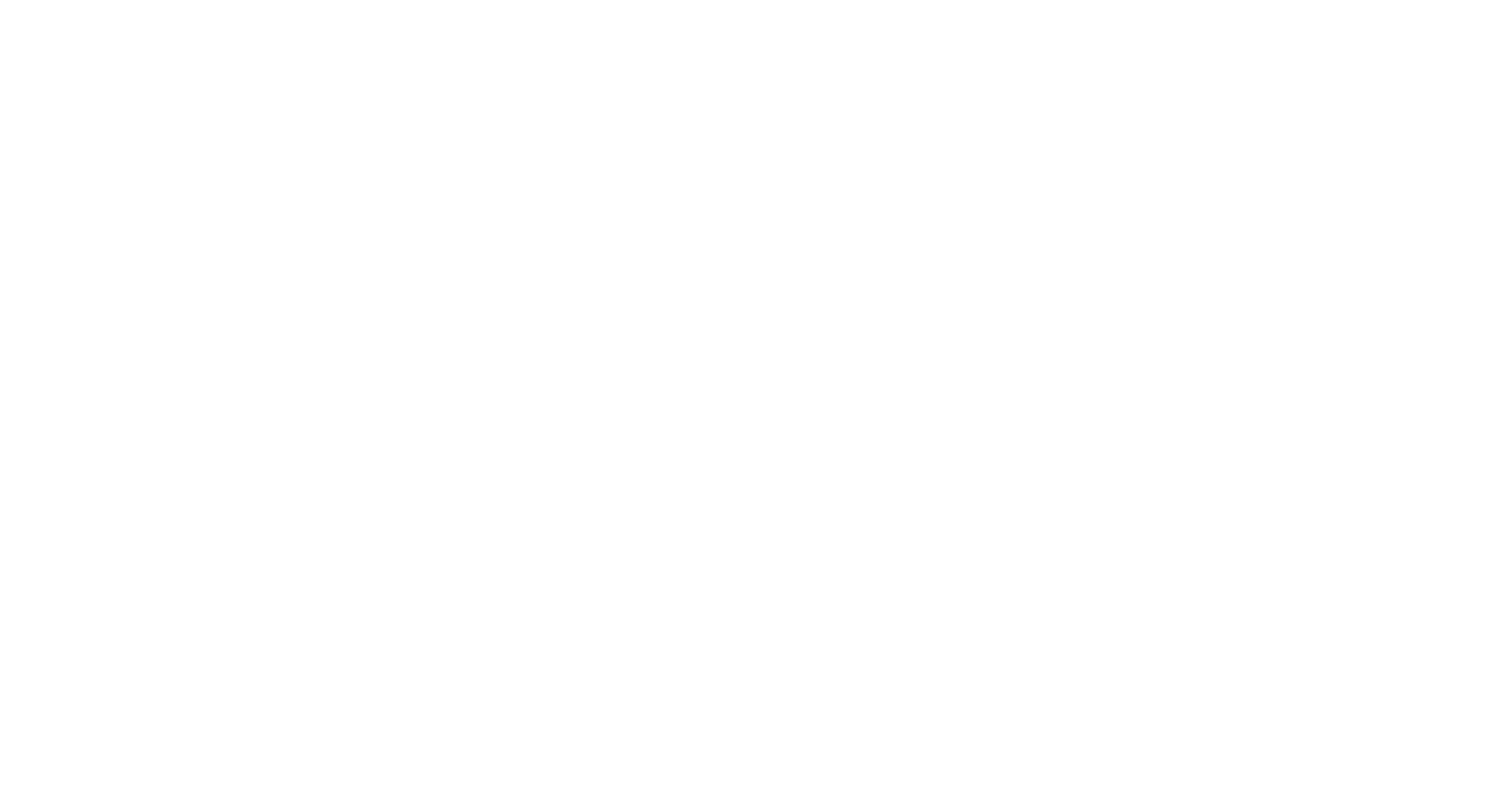 scroll, scrollTop: 0, scrollLeft: 0, axis: both 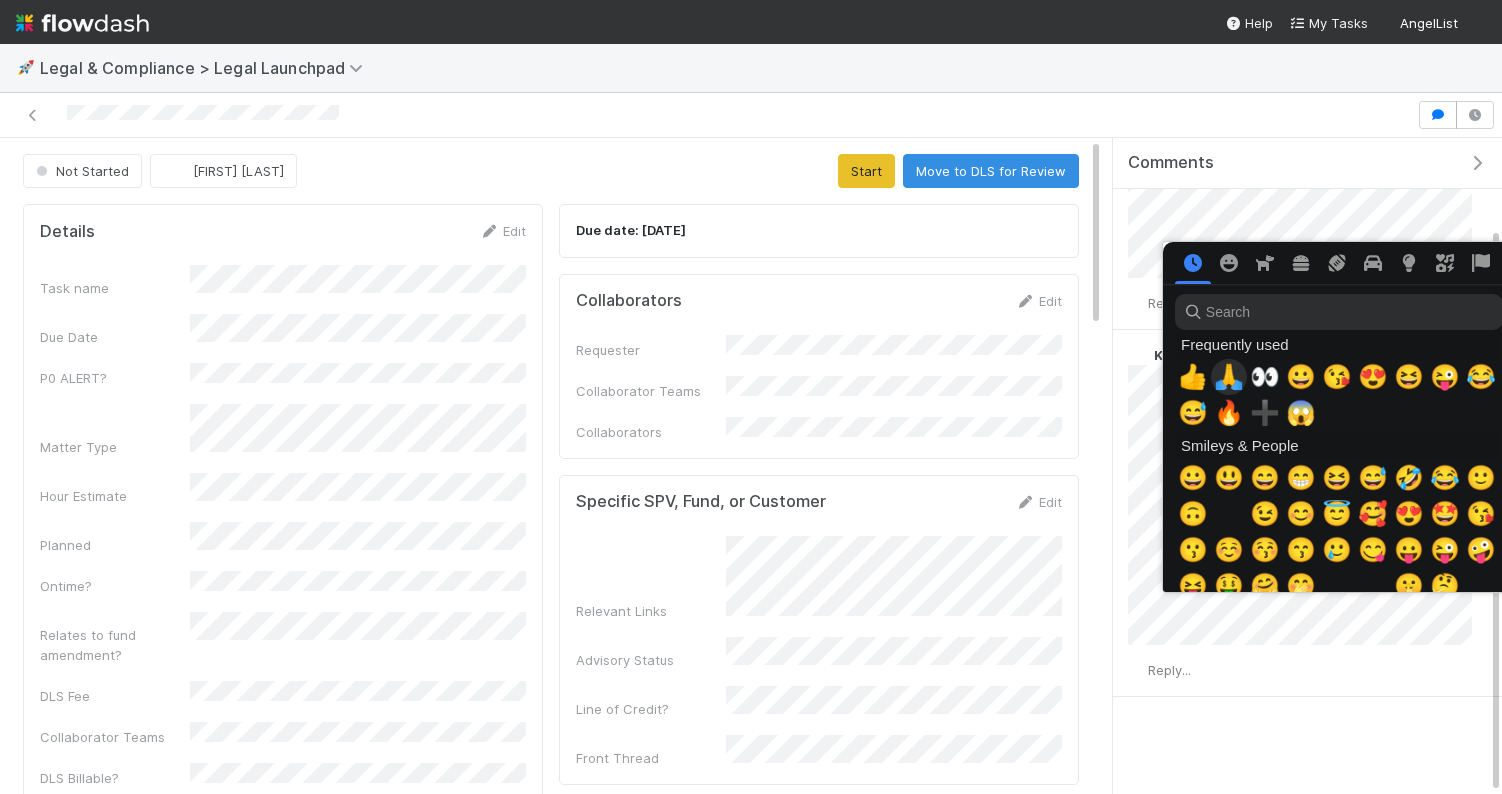 click on "🙏" at bounding box center (1229, 377) 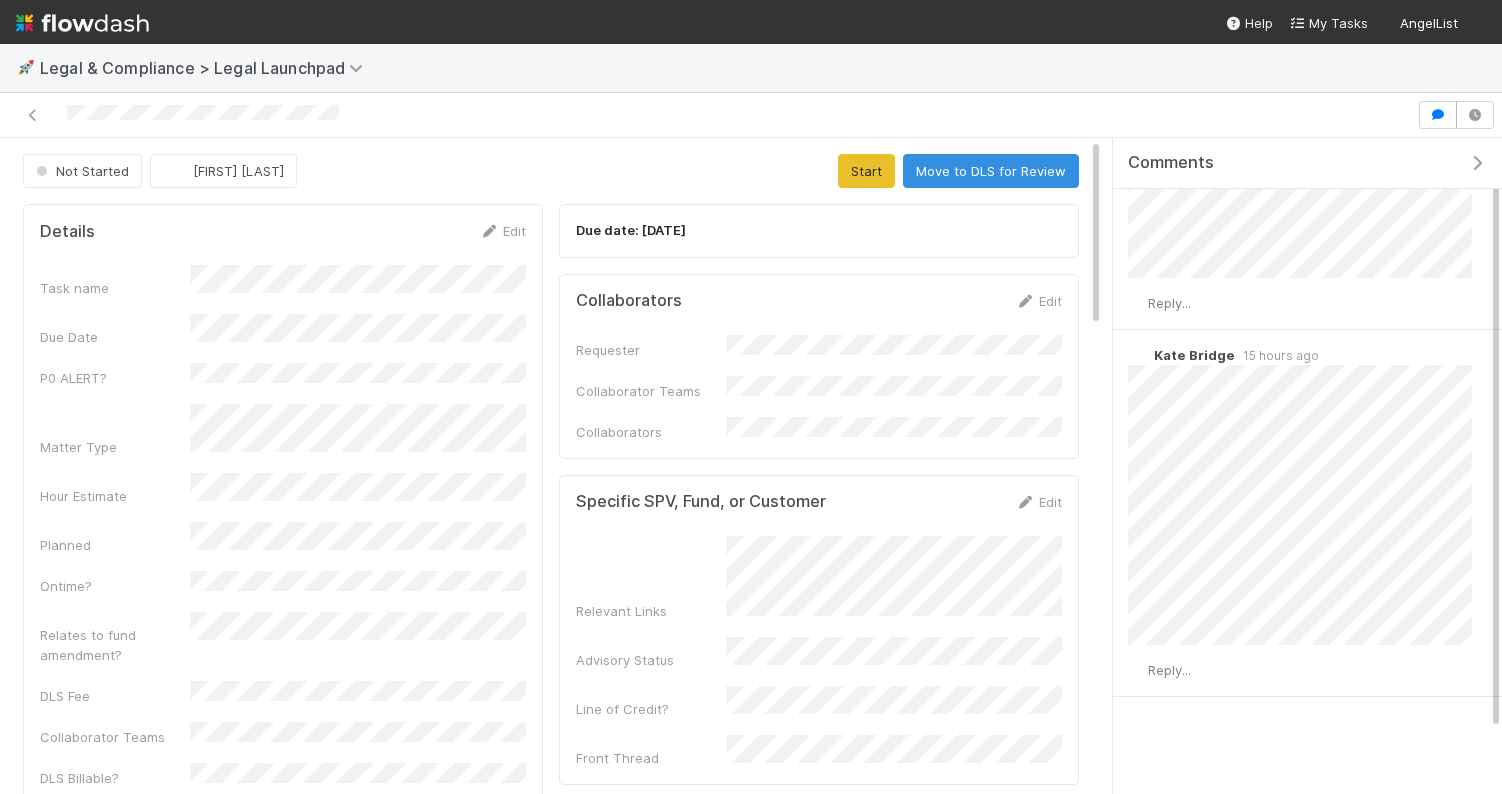 scroll, scrollTop: 0, scrollLeft: 0, axis: both 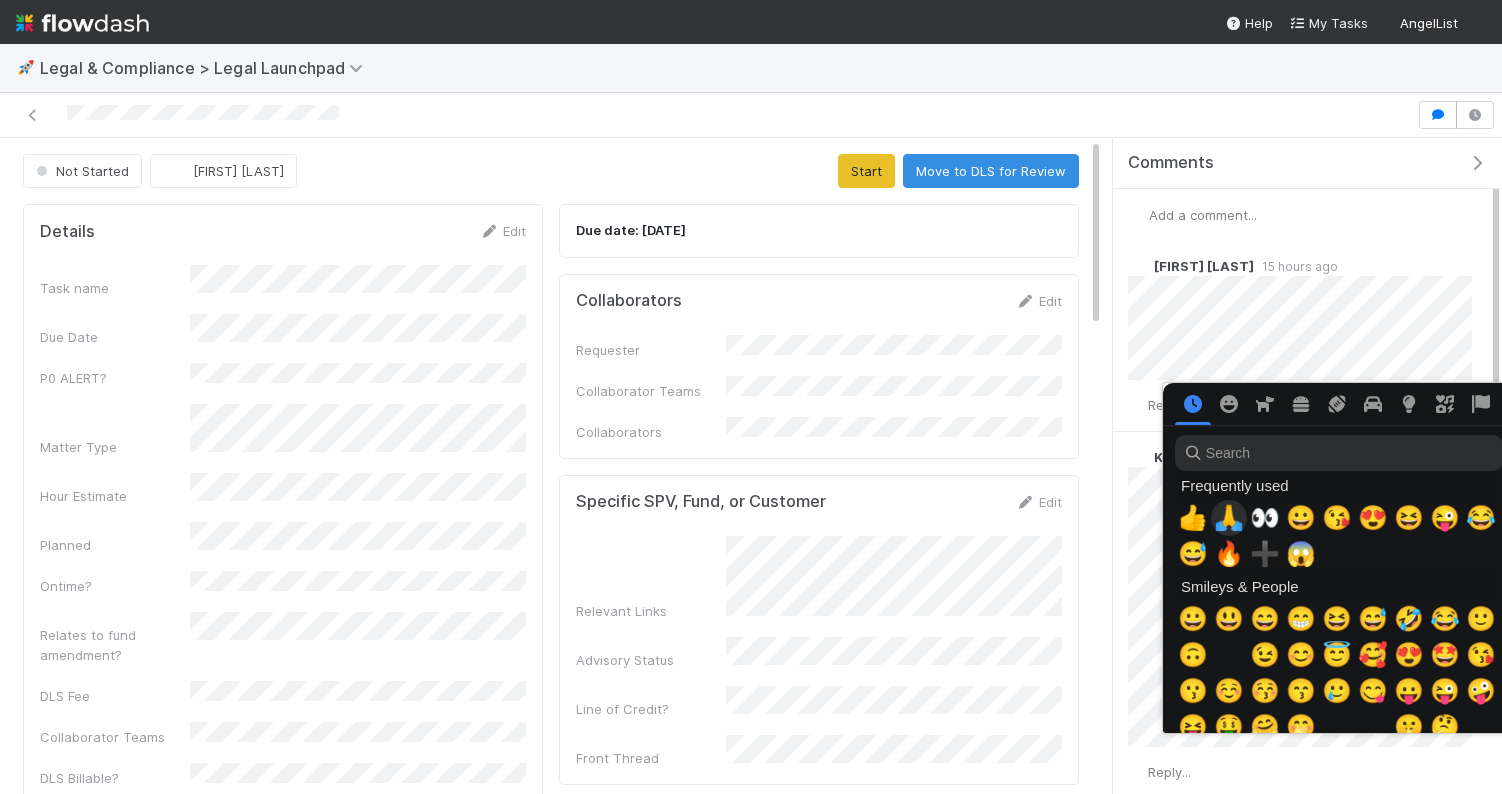 click on "🙏" at bounding box center (1229, 518) 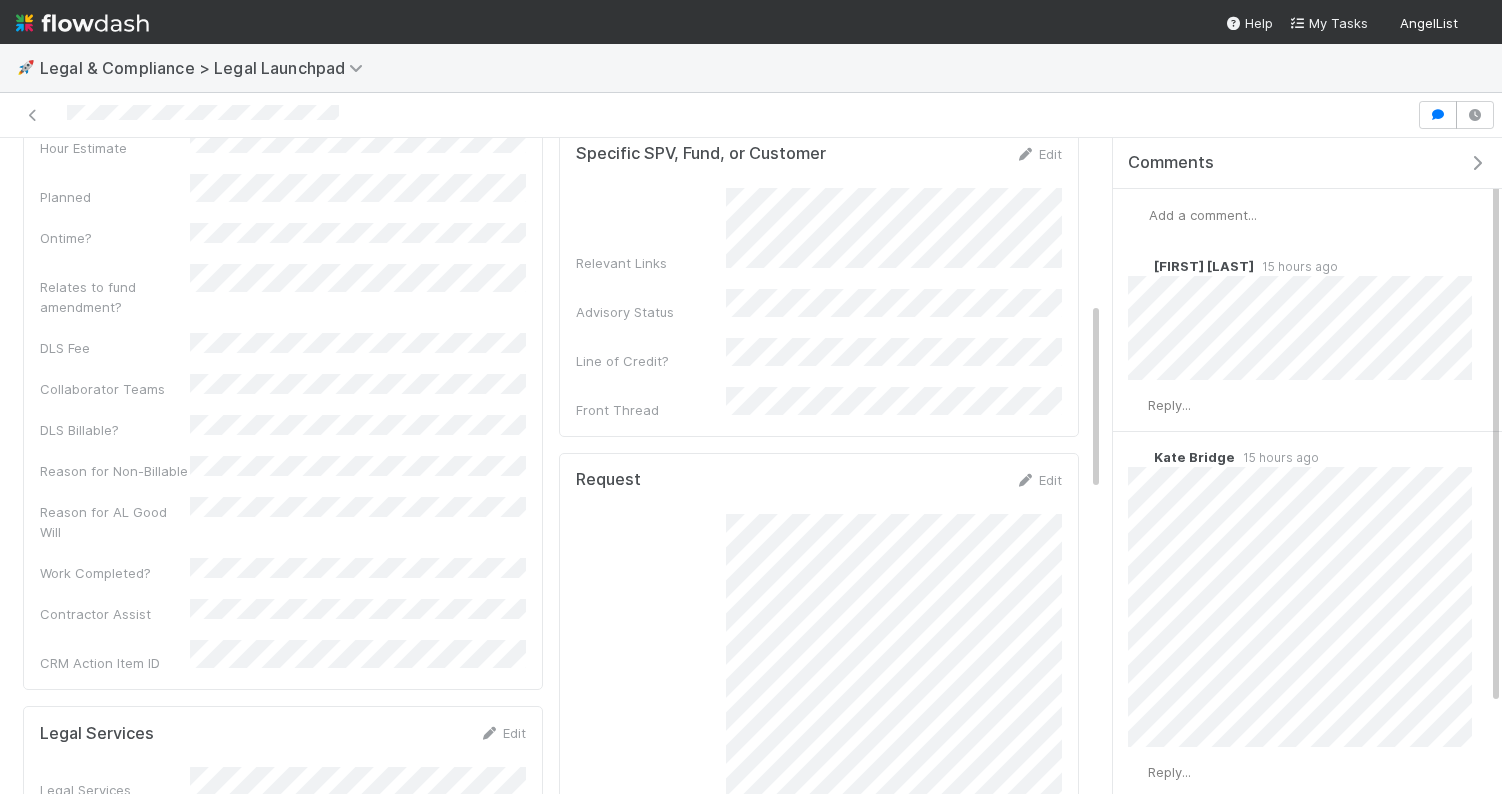 scroll, scrollTop: 0, scrollLeft: 0, axis: both 